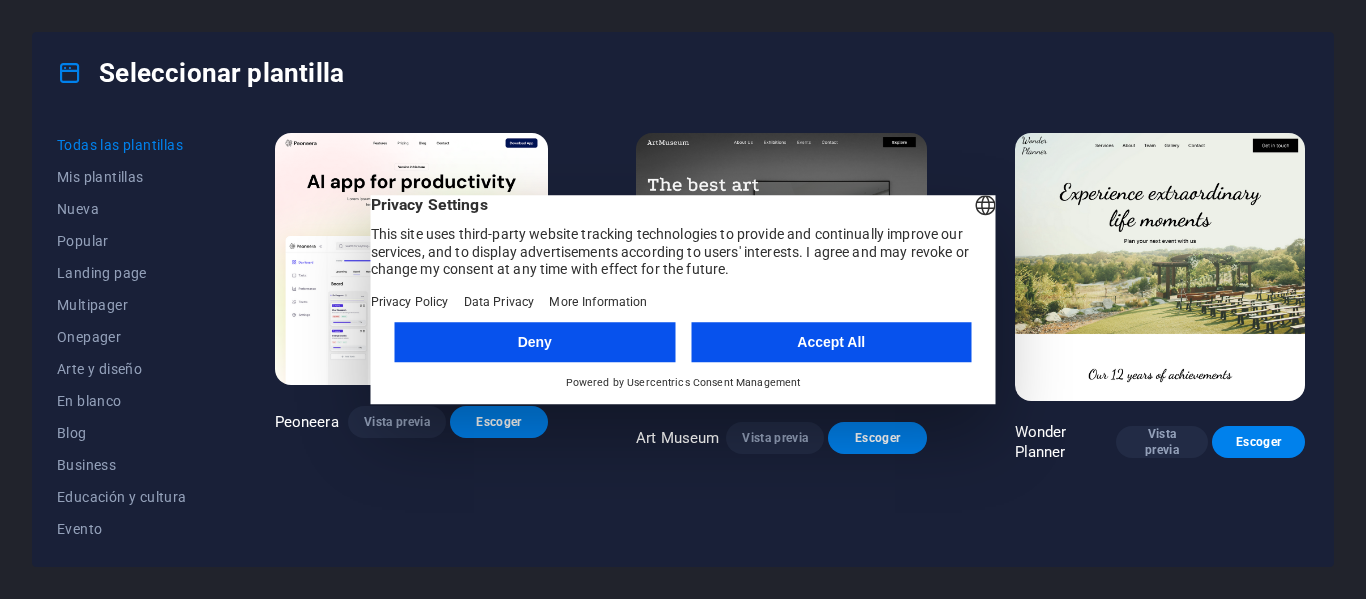 click on "Accept All" at bounding box center (831, 342) 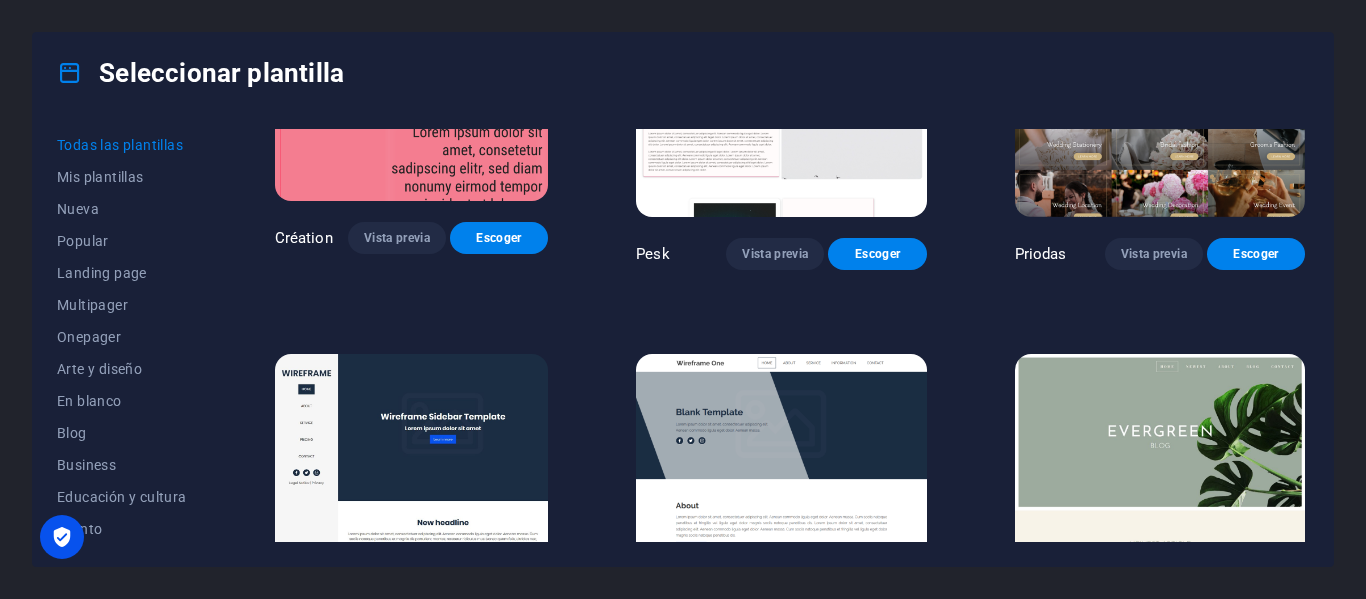scroll, scrollTop: 6400, scrollLeft: 0, axis: vertical 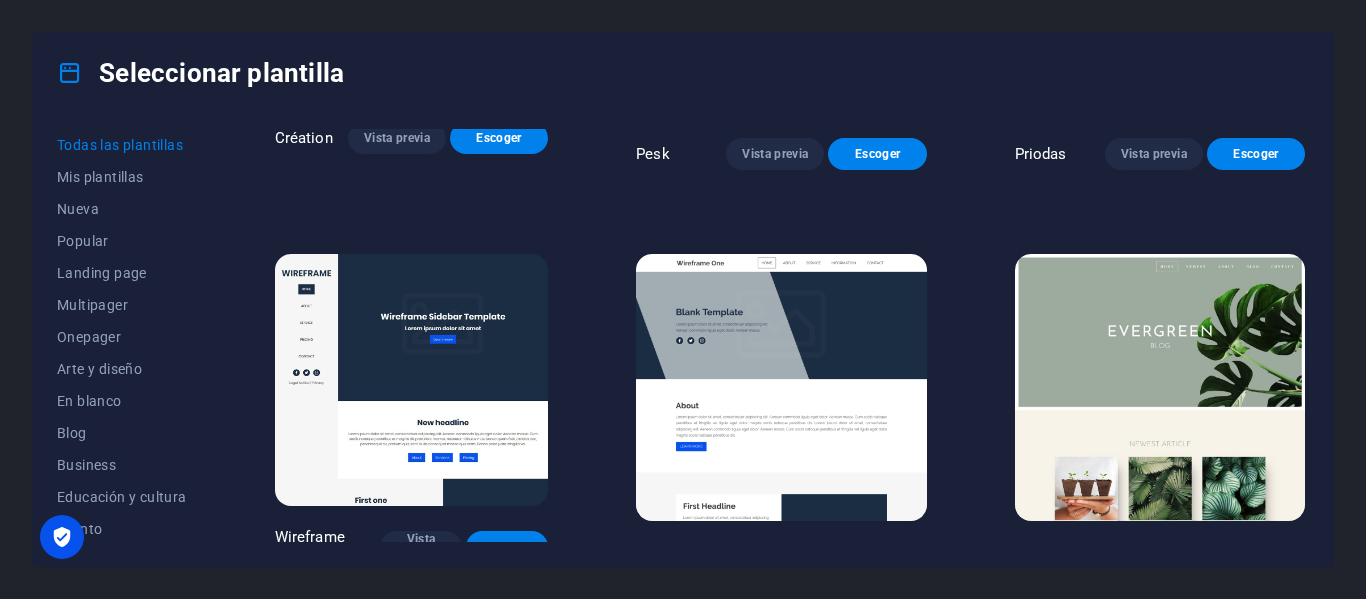 click on "Vista previa" at bounding box center [1154, 558] 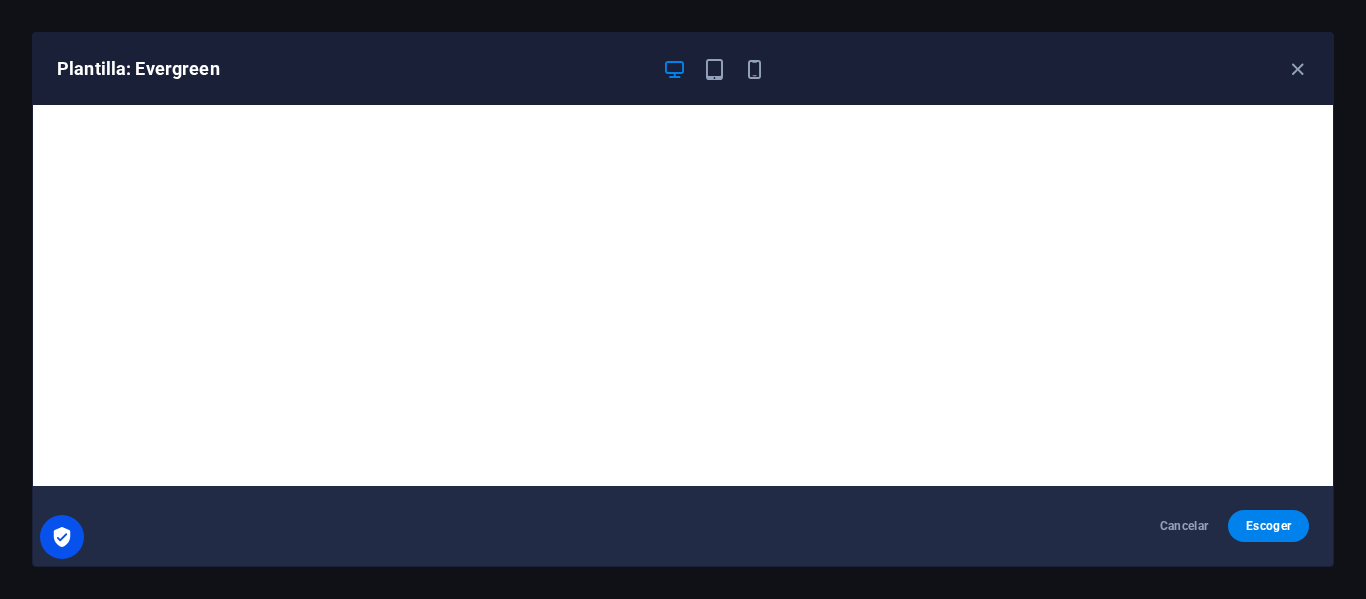 scroll, scrollTop: 5, scrollLeft: 0, axis: vertical 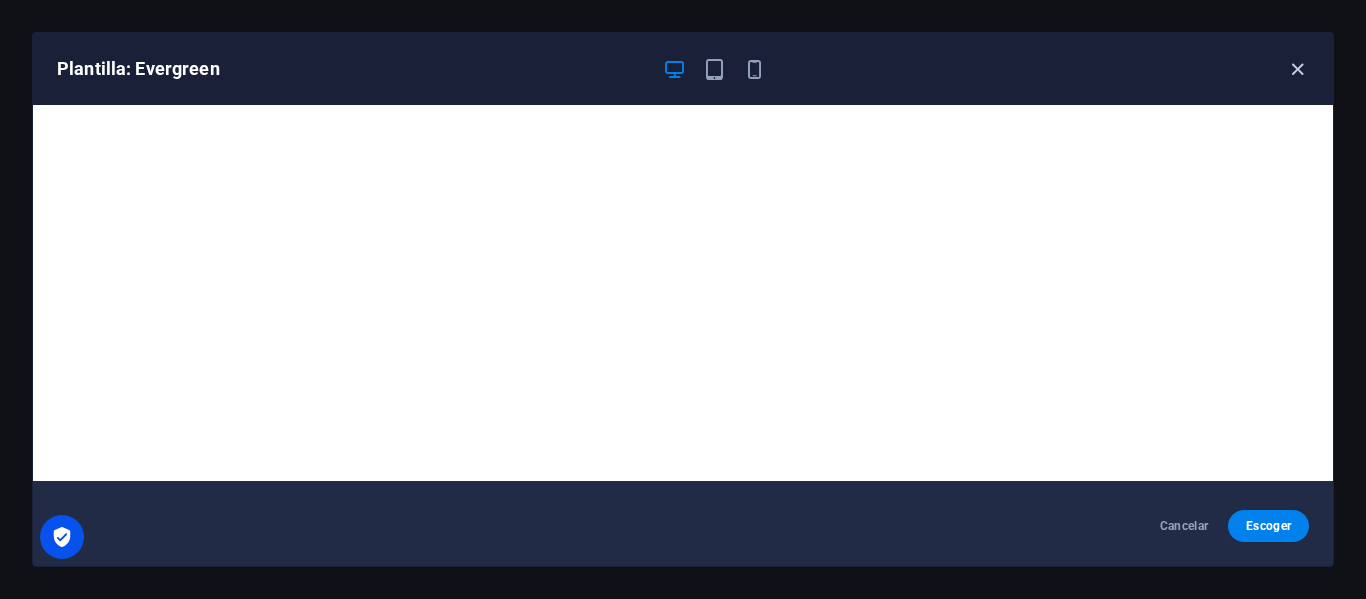 click at bounding box center (1297, 69) 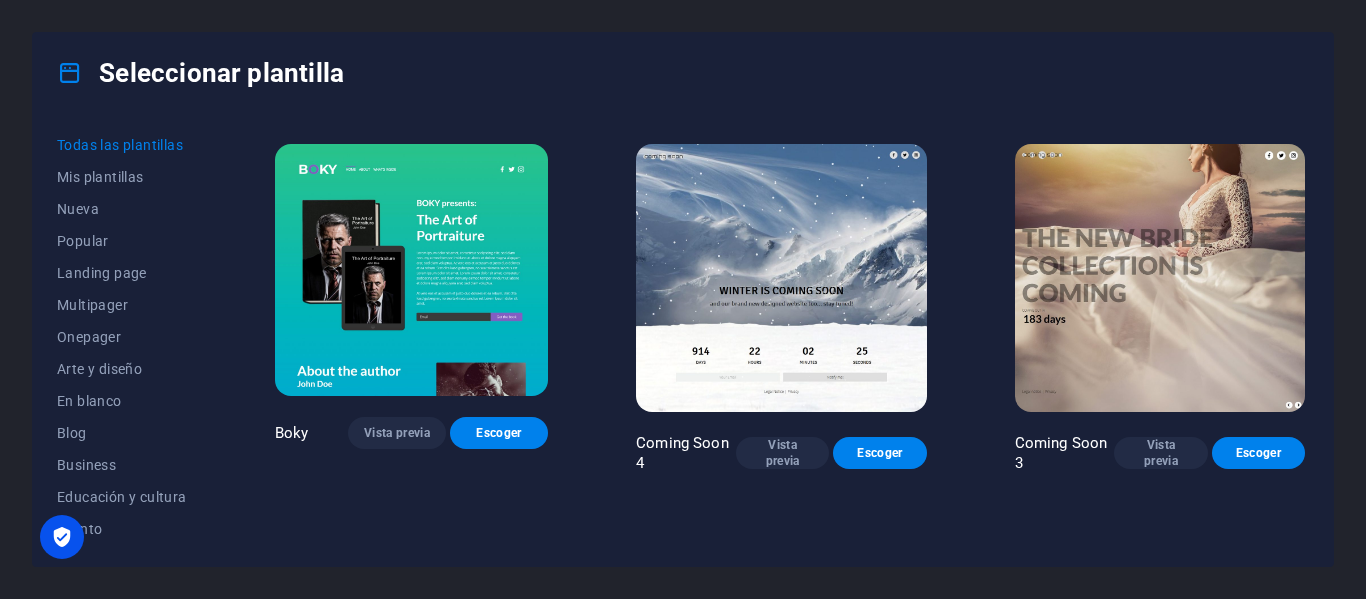 scroll, scrollTop: 21146, scrollLeft: 0, axis: vertical 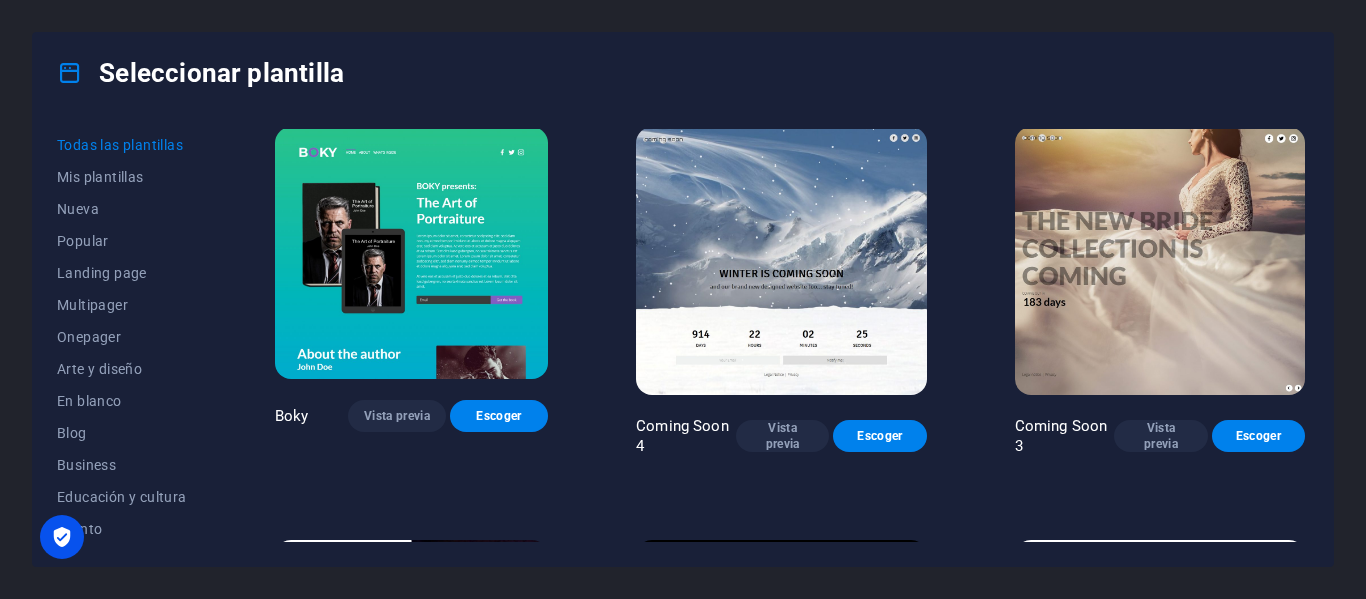click on "Escoger" at bounding box center (877, 849) 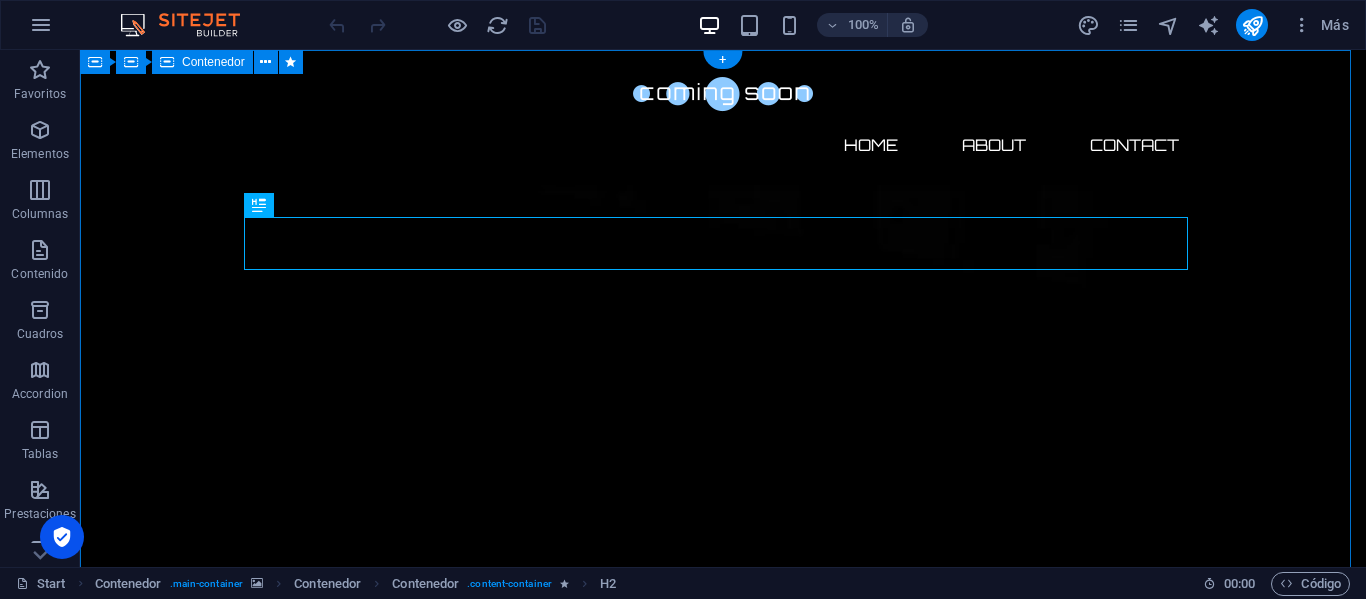 scroll, scrollTop: 0, scrollLeft: 0, axis: both 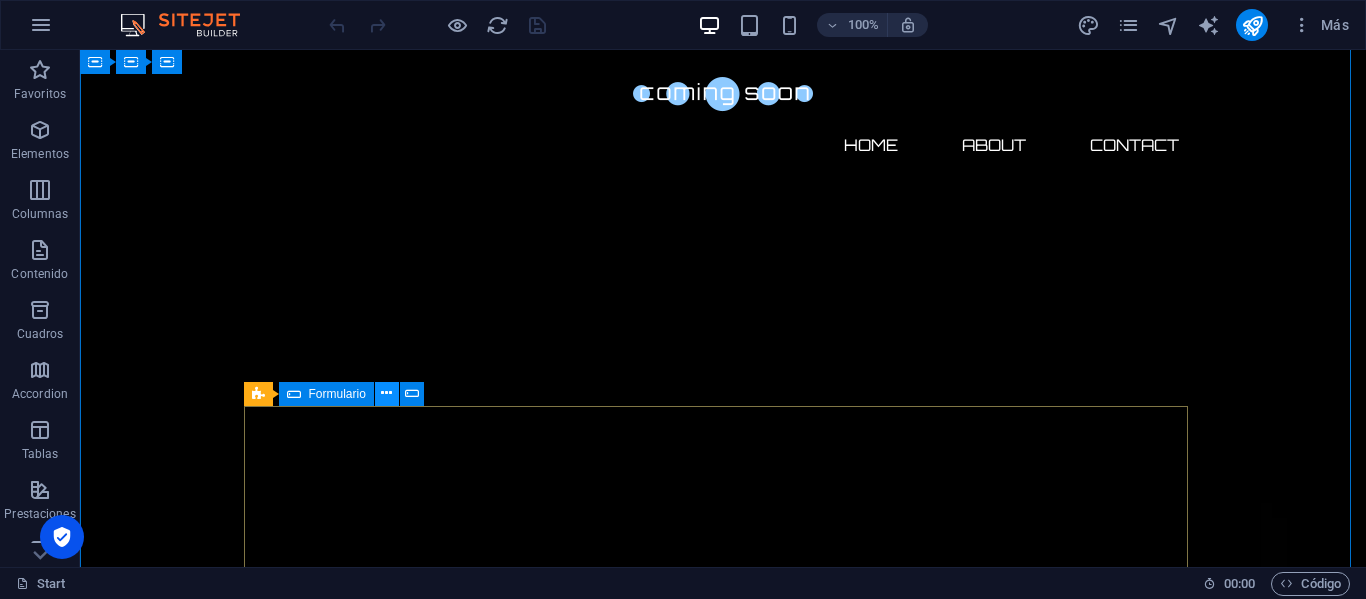 click at bounding box center (386, 393) 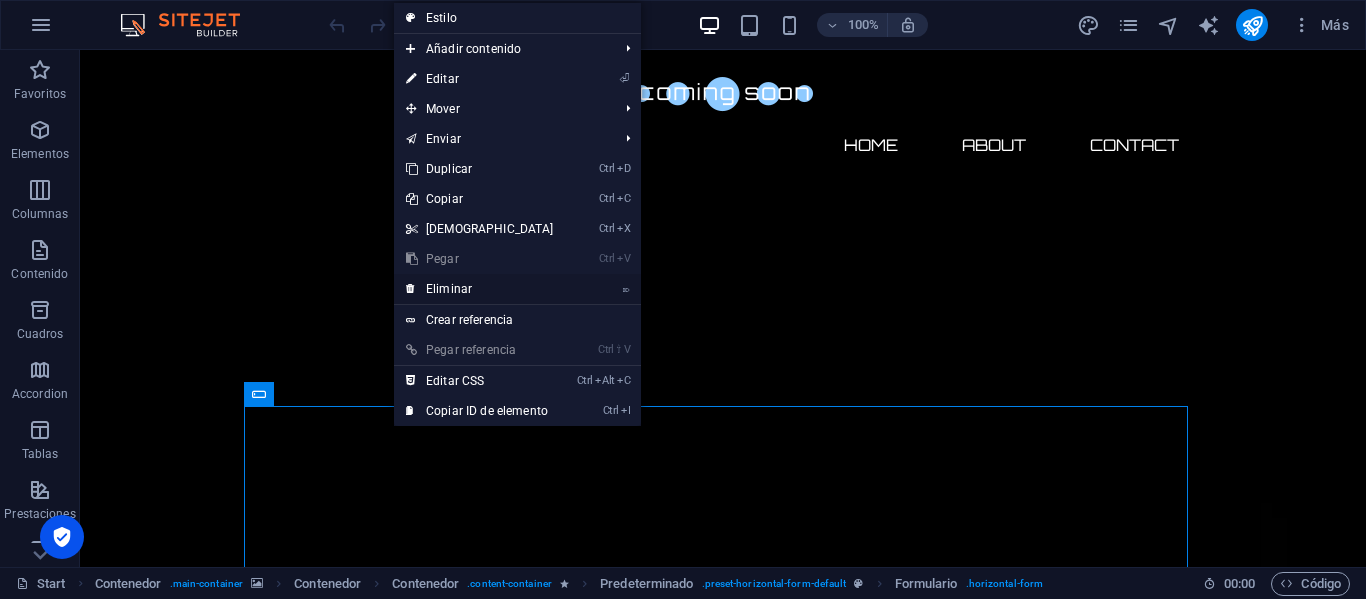 click on "⌦  Eliminar" at bounding box center (480, 289) 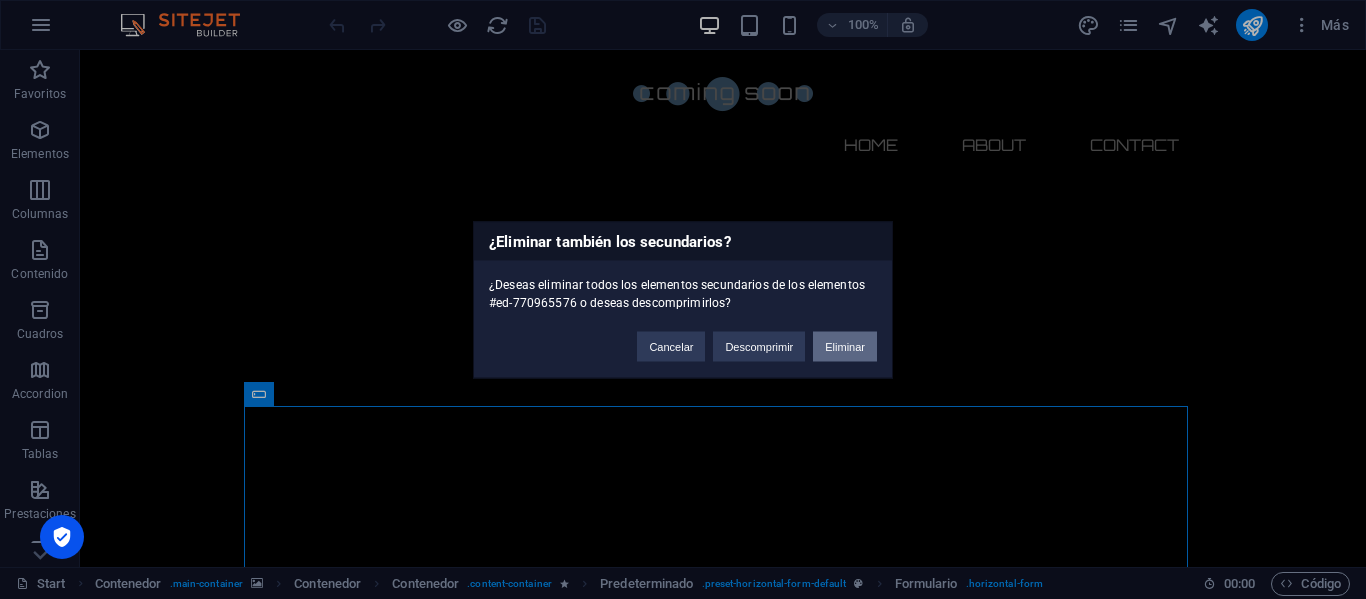 click on "Eliminar" at bounding box center (845, 346) 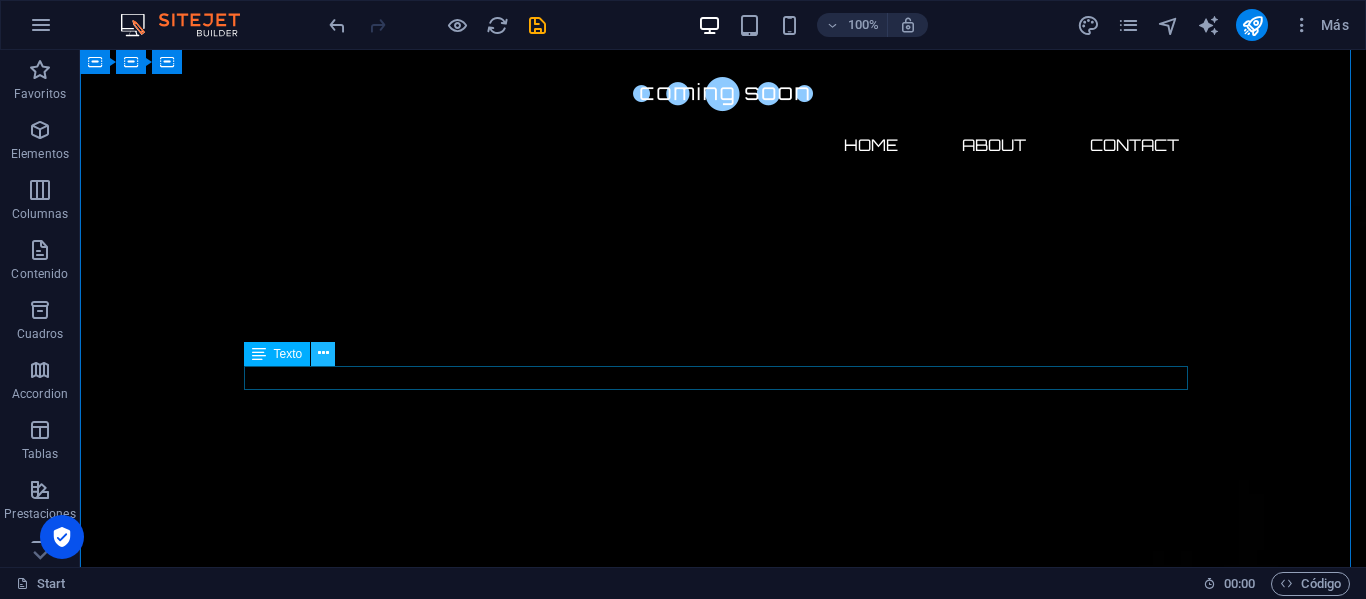 click at bounding box center (323, 353) 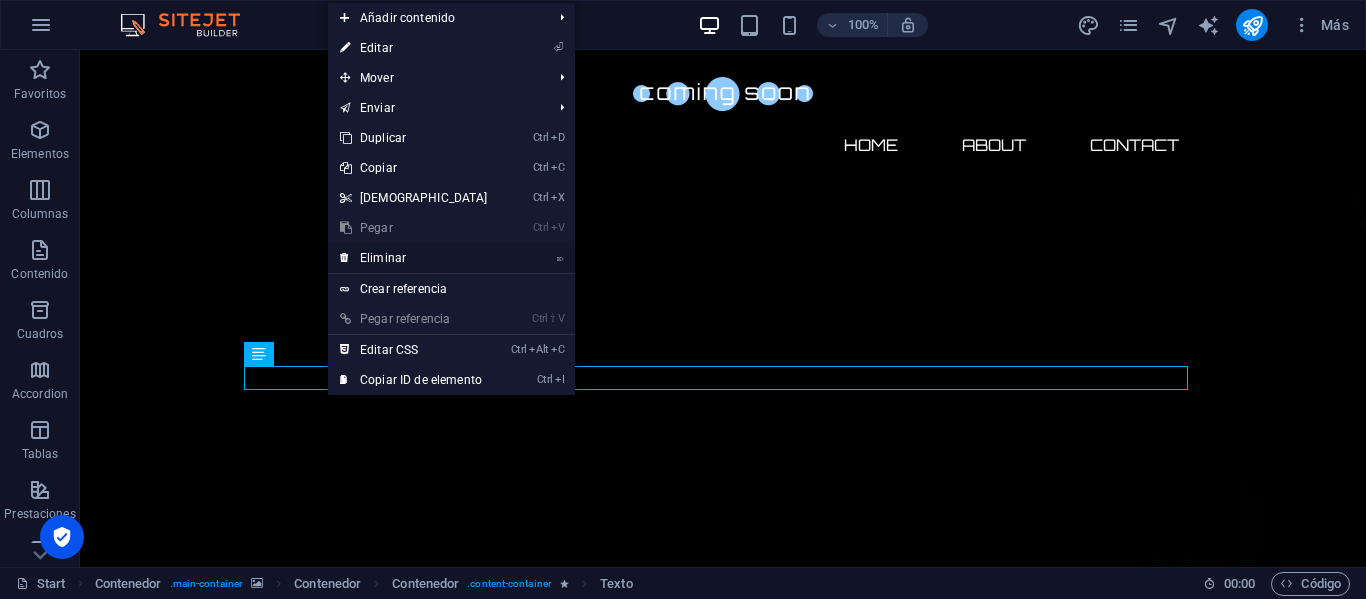 click on "⌦  Eliminar" at bounding box center (414, 258) 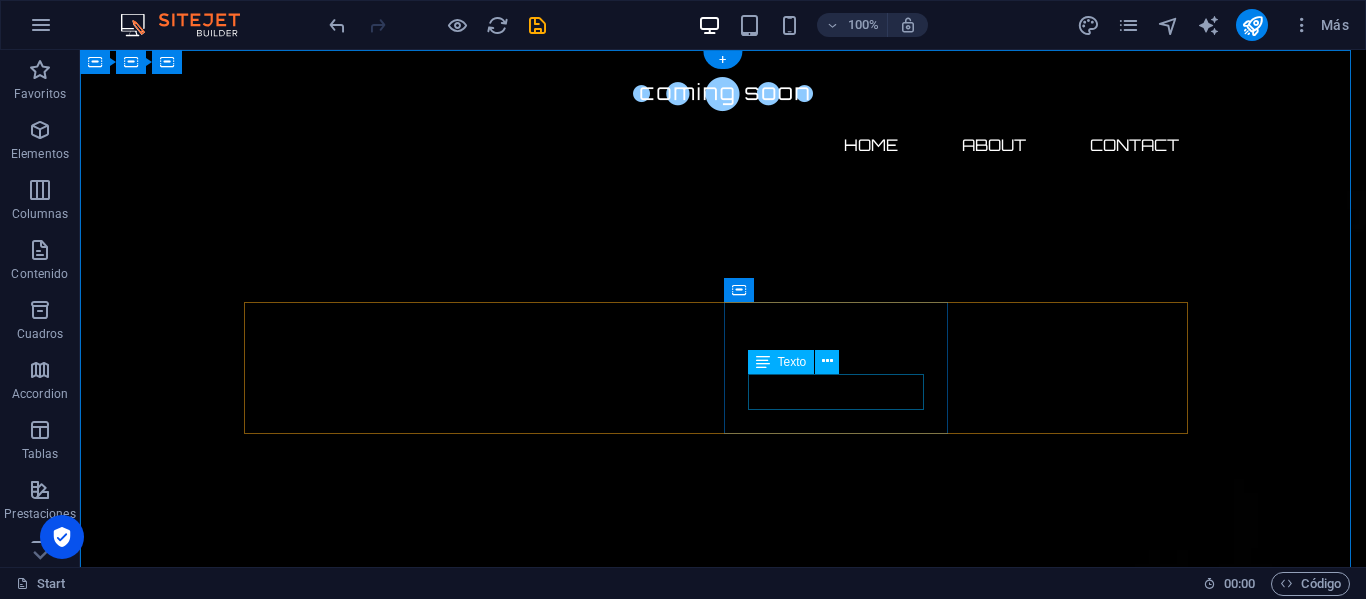 scroll, scrollTop: 0, scrollLeft: 0, axis: both 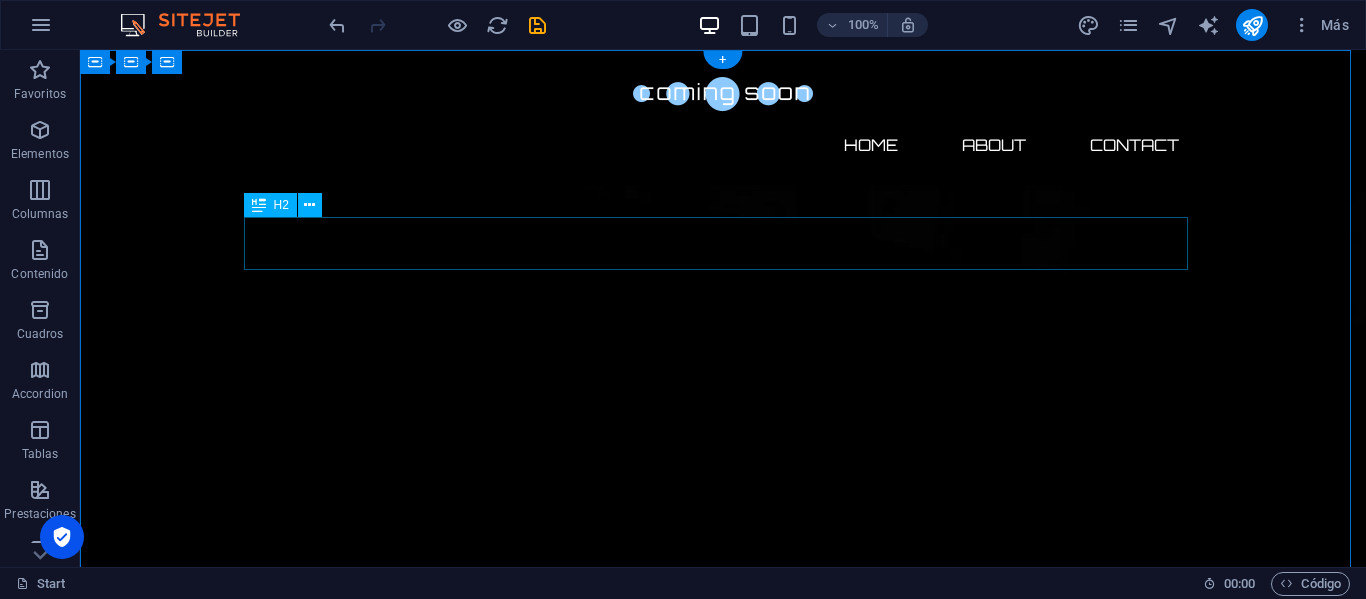 click on "The waiting is going to end soon..." at bounding box center [723, 2220] 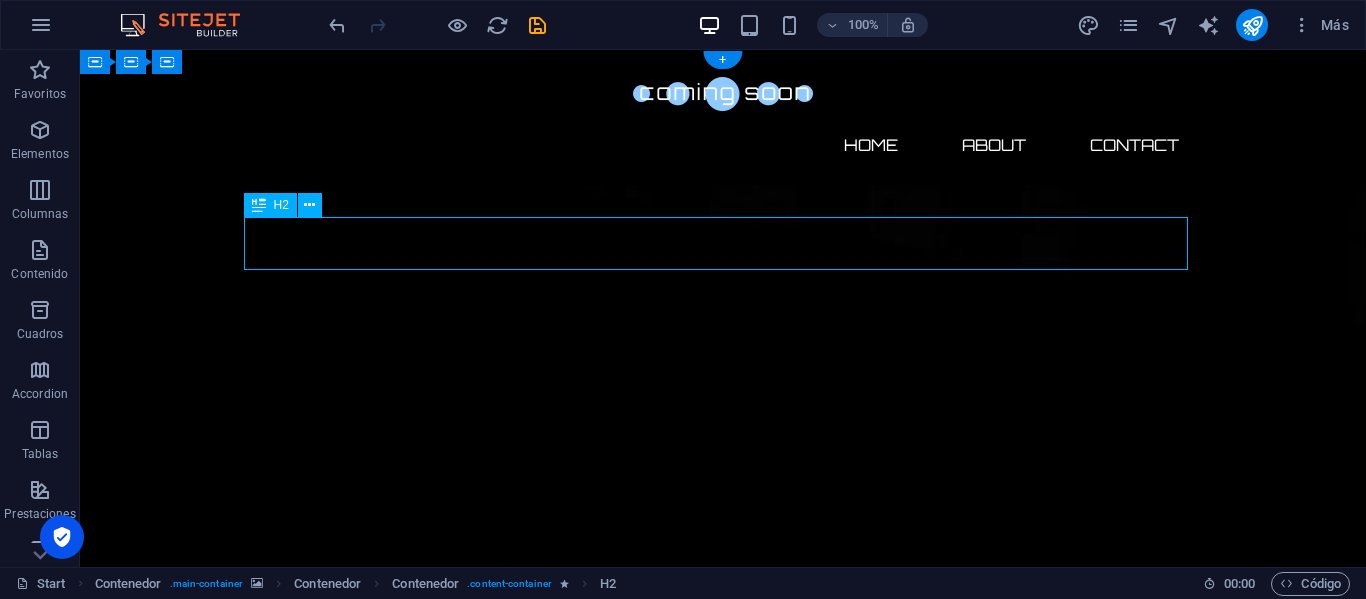 click on "The waiting is going to end soon..." at bounding box center (723, 2220) 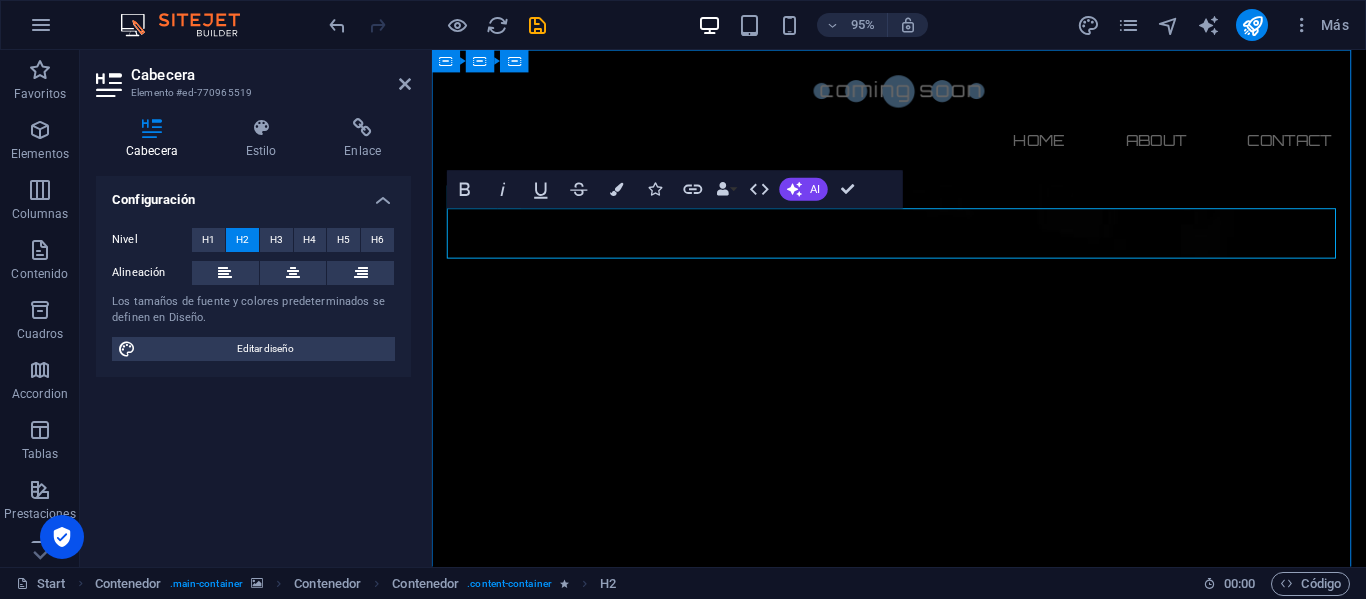 click on "The waiting is going to end soon..." at bounding box center [924, 2220] 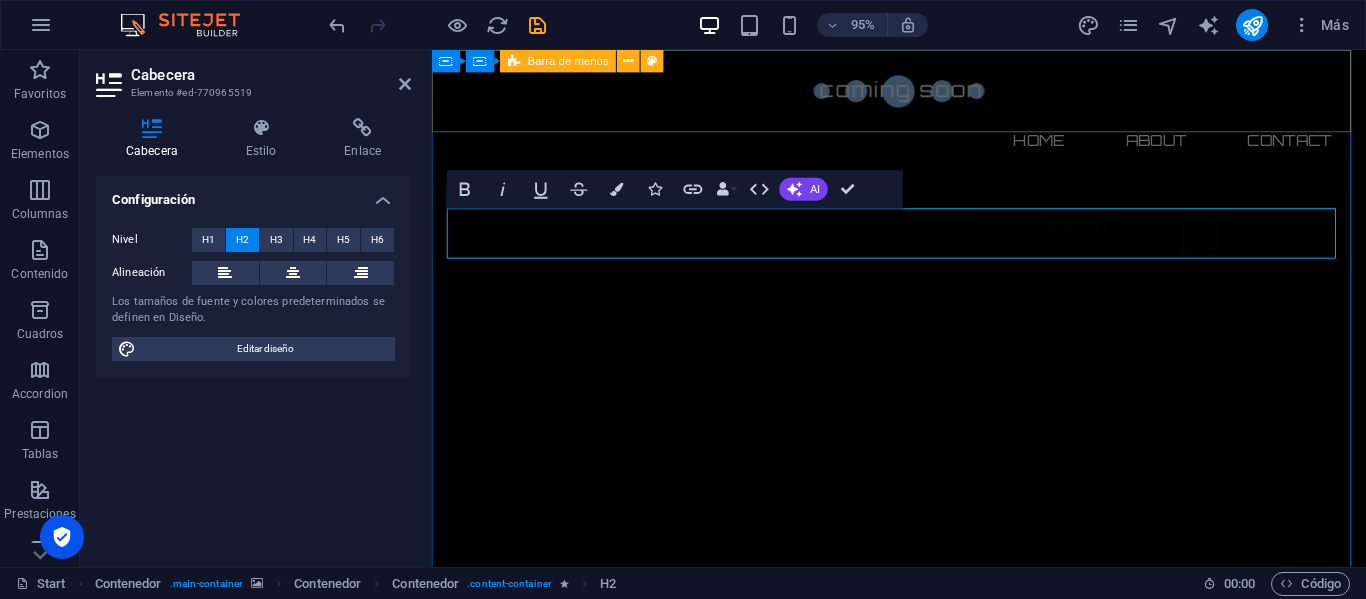 click on "Home About Contact" at bounding box center (923, 117) 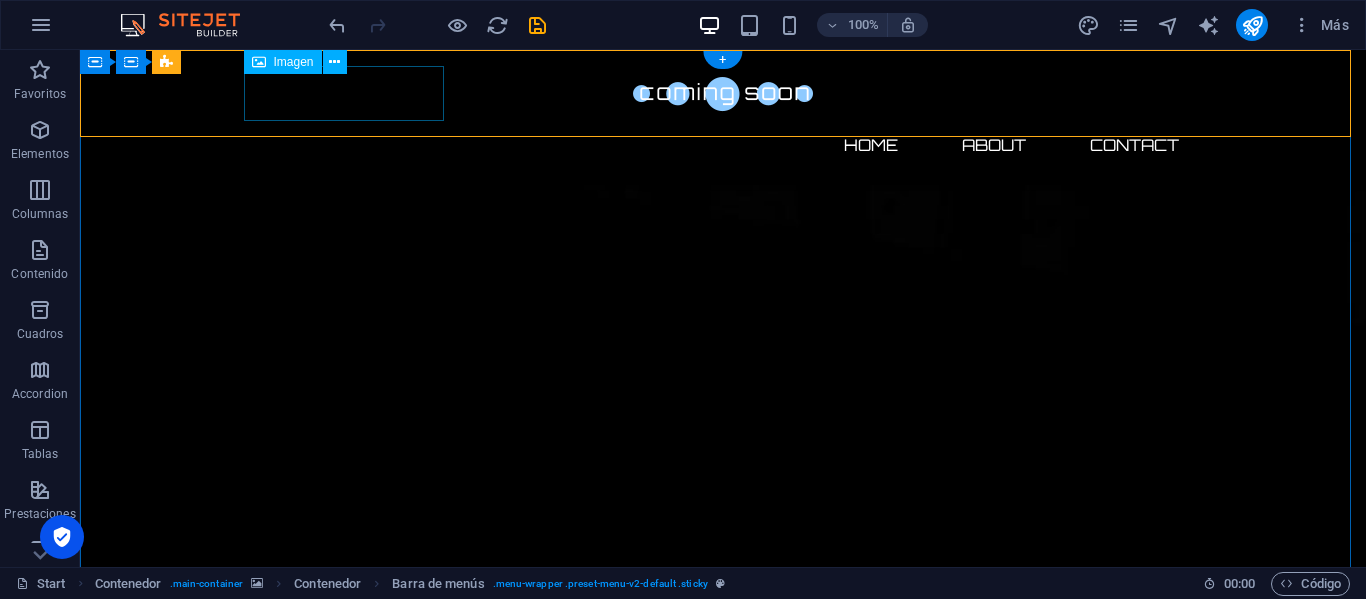 click at bounding box center [723, 93] 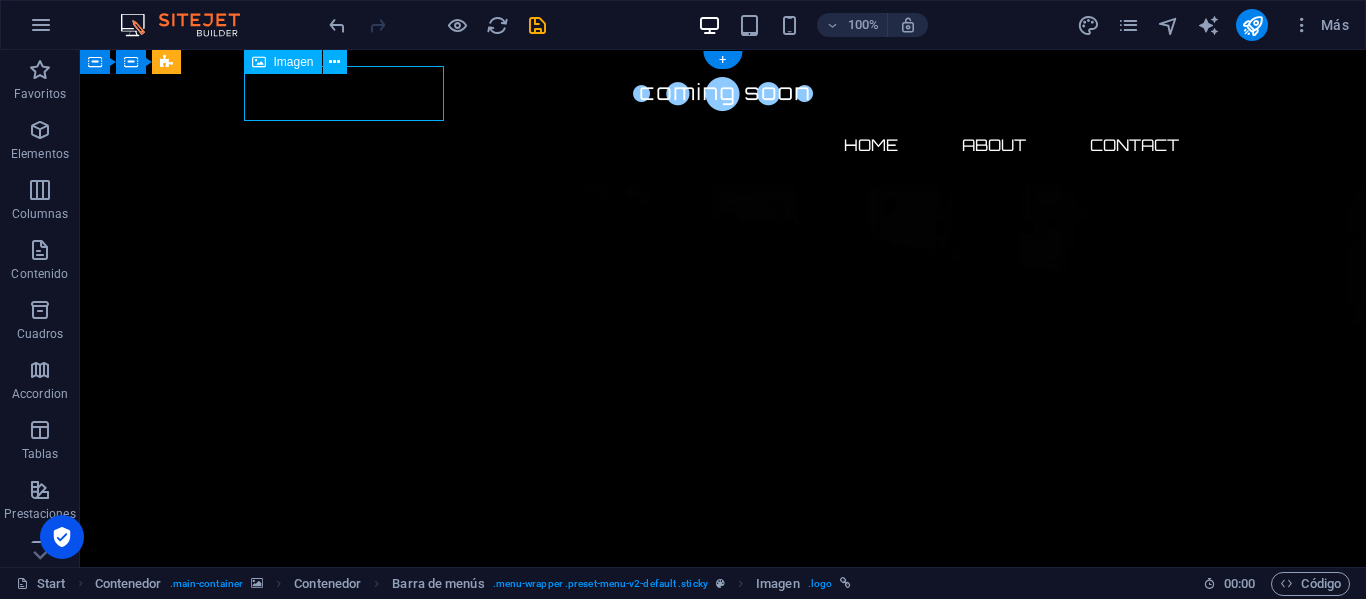 click at bounding box center (723, 93) 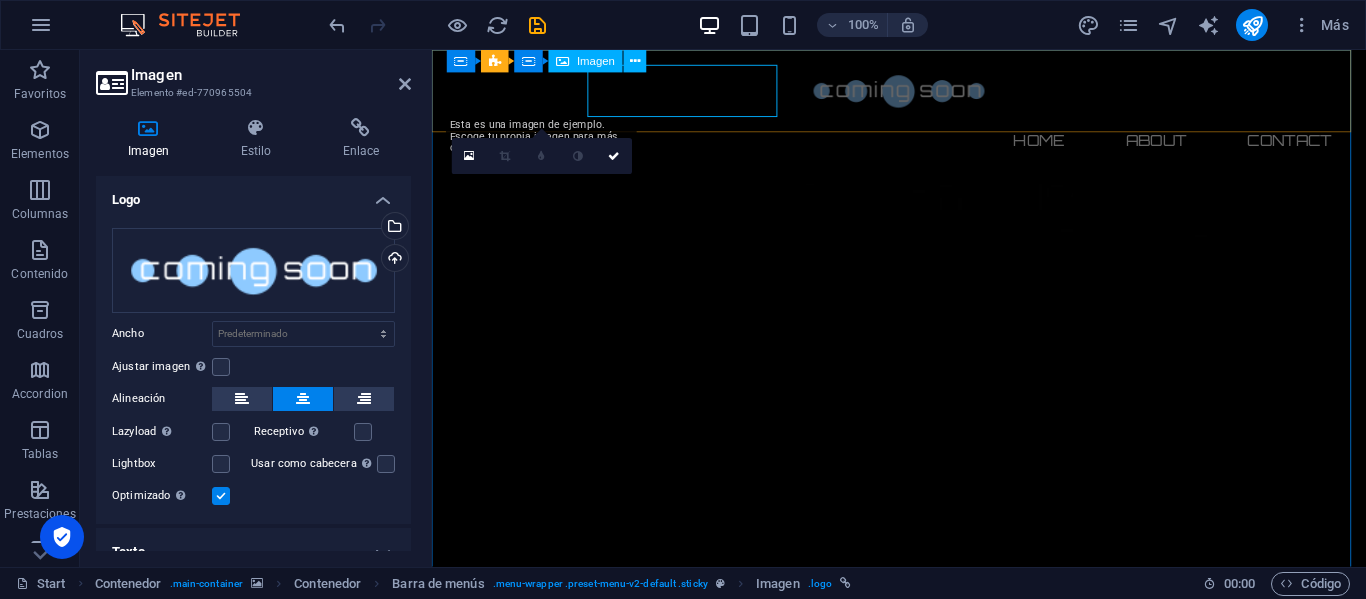 click on "Home About Contact" at bounding box center [924, 145] 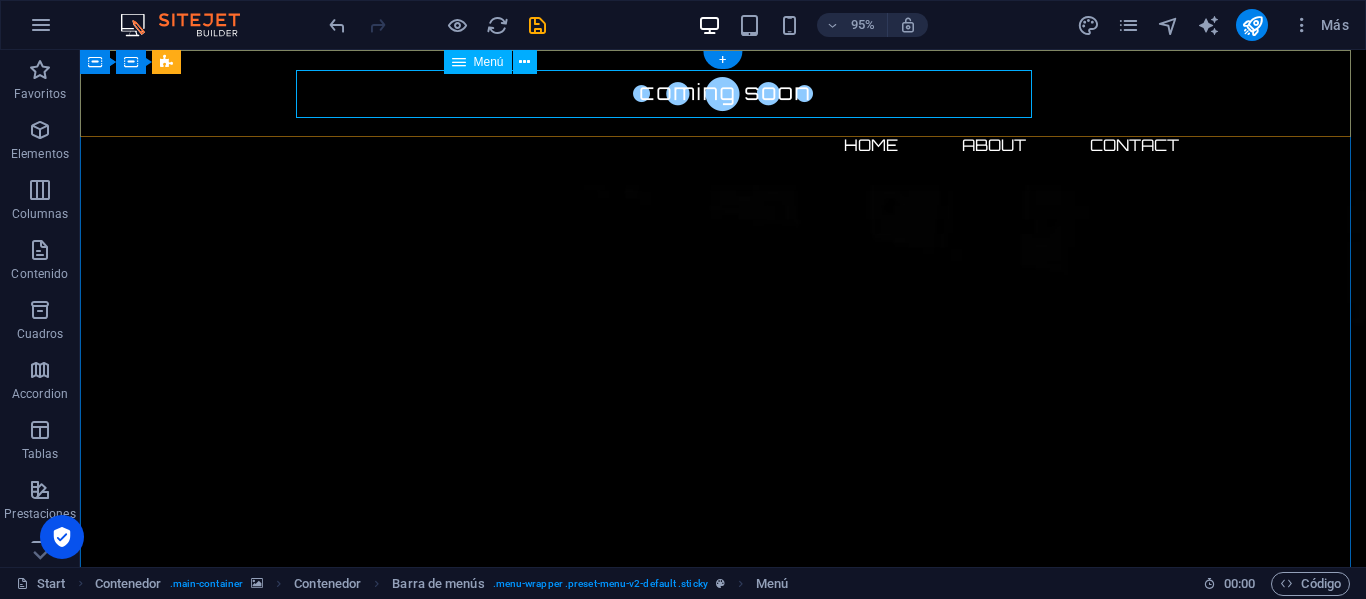 click on "Home About Contact" at bounding box center [723, 145] 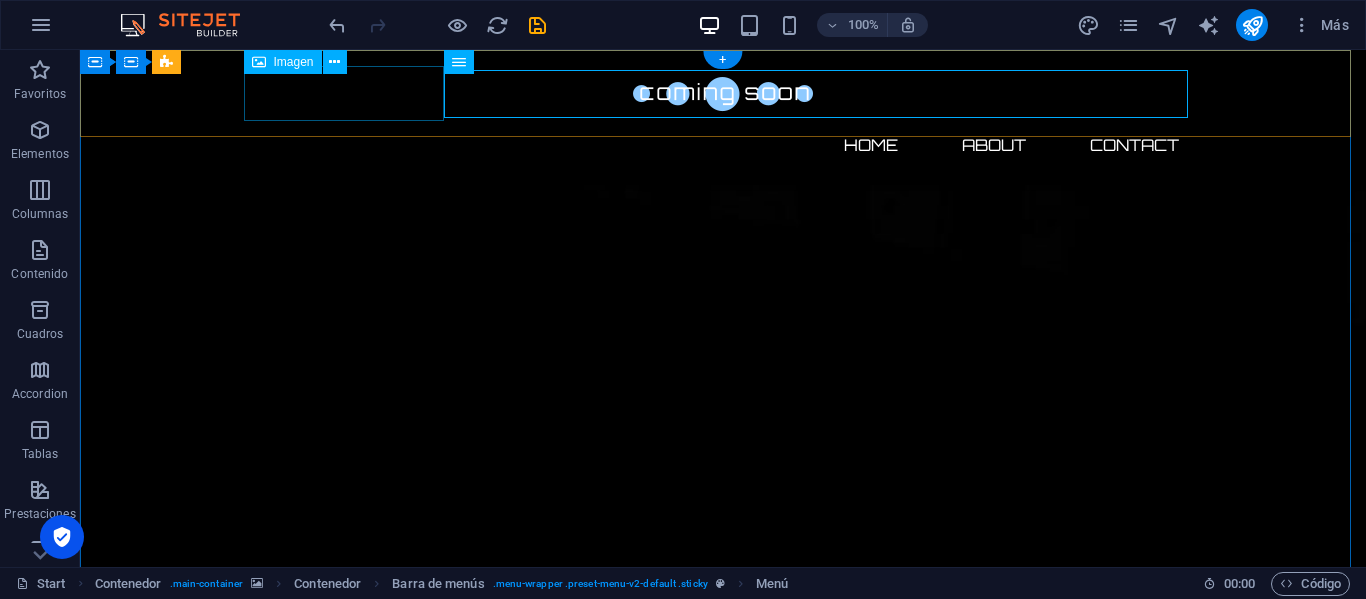 click at bounding box center [723, 93] 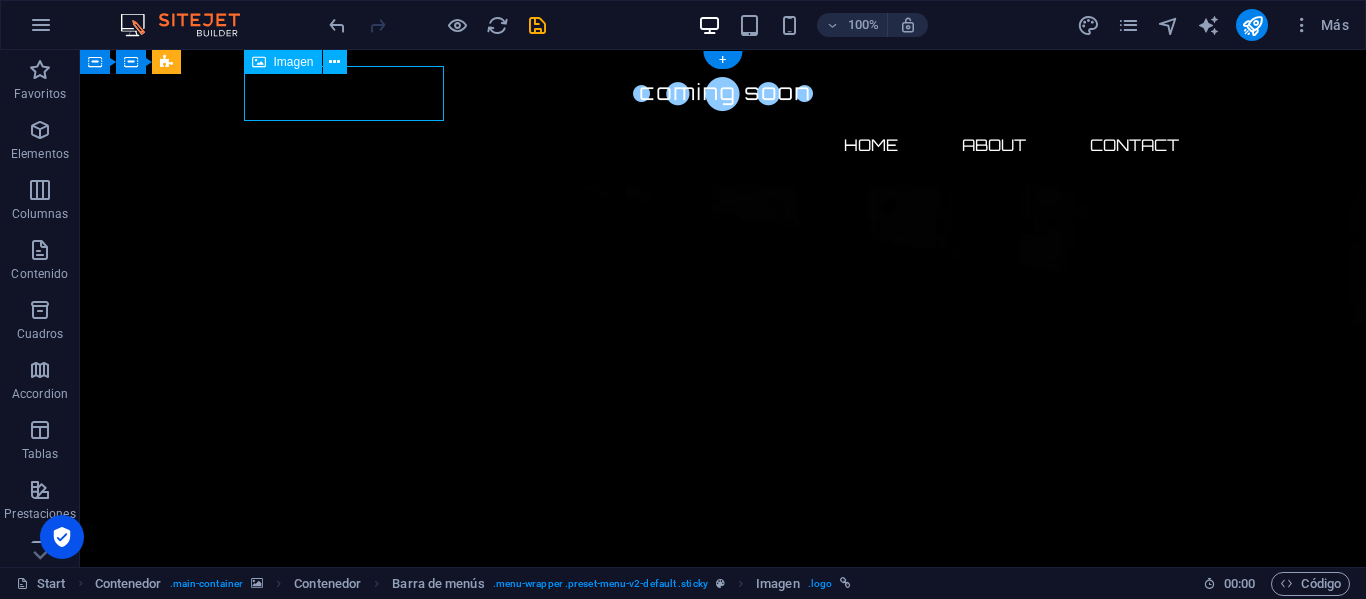 click at bounding box center [723, 93] 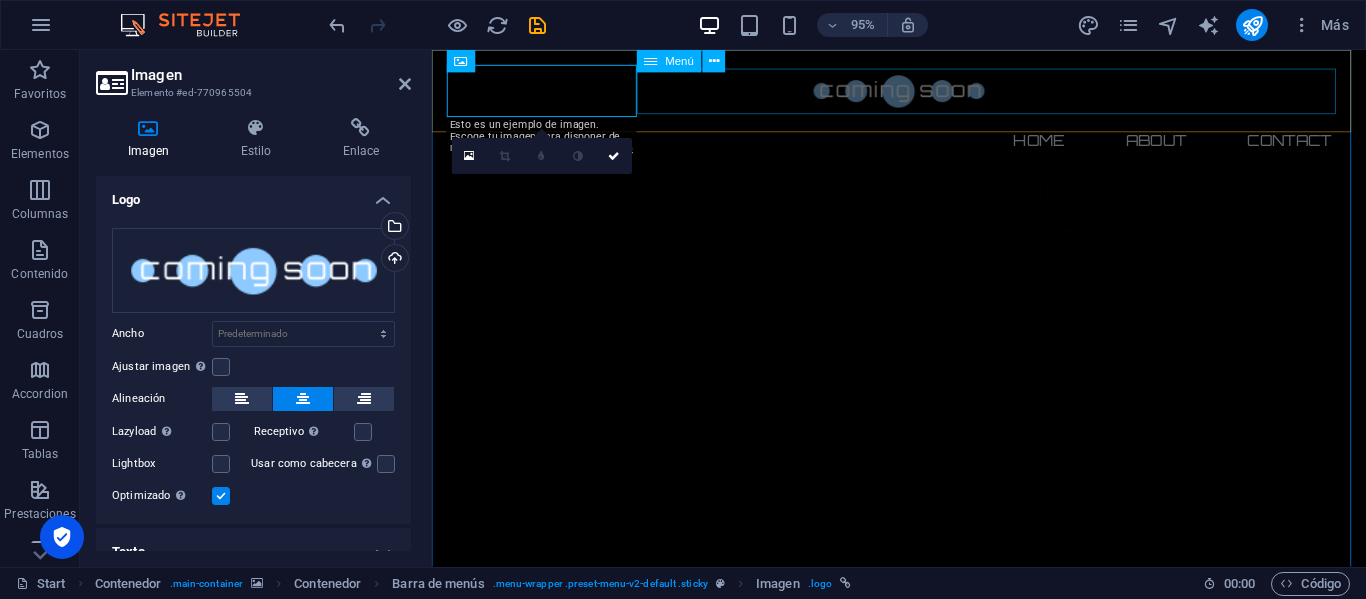 click on "Home About Contact" at bounding box center (924, 145) 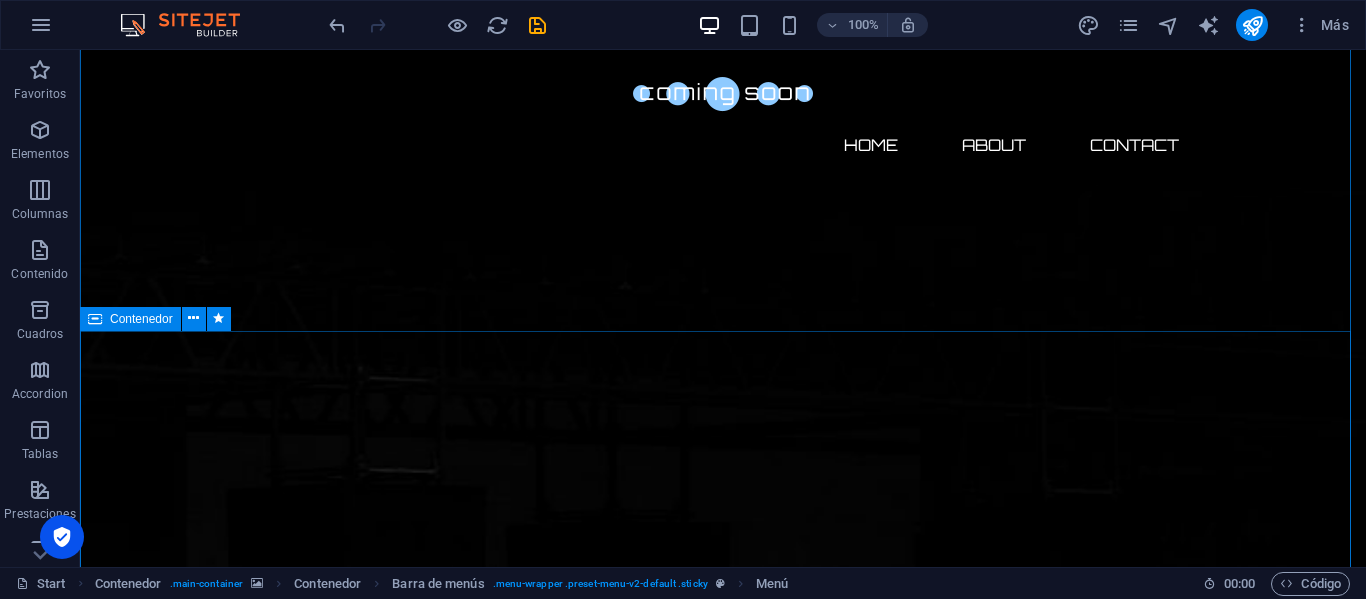 scroll, scrollTop: 1460, scrollLeft: 0, axis: vertical 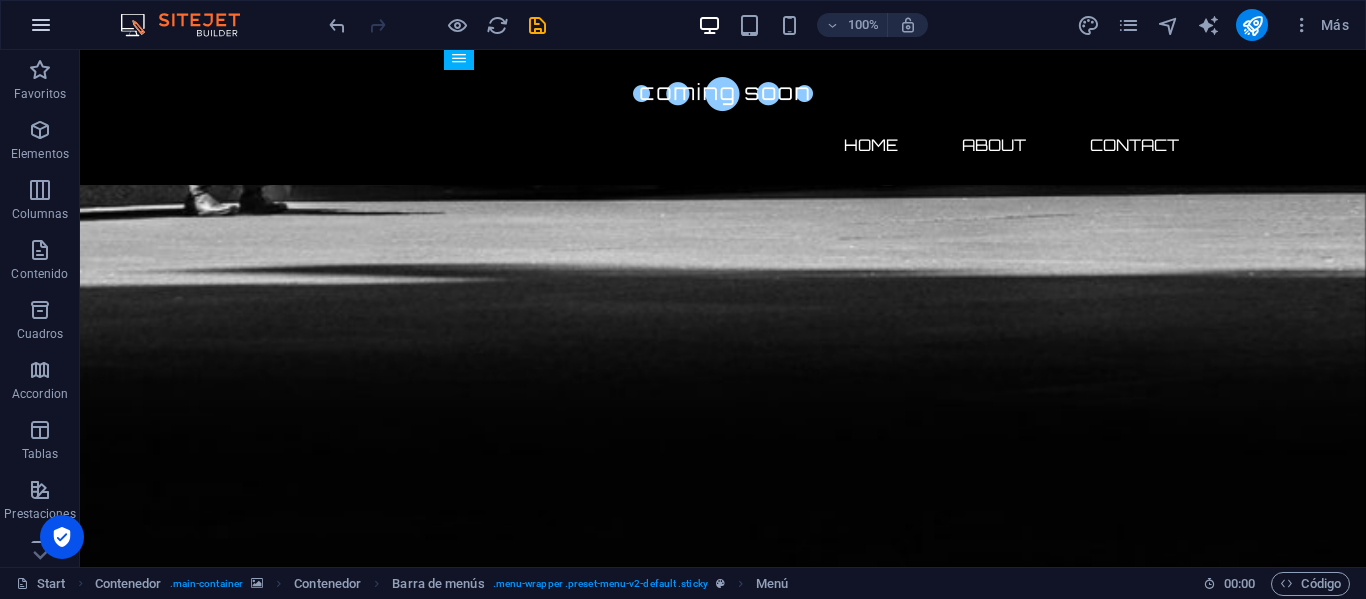 click at bounding box center (41, 25) 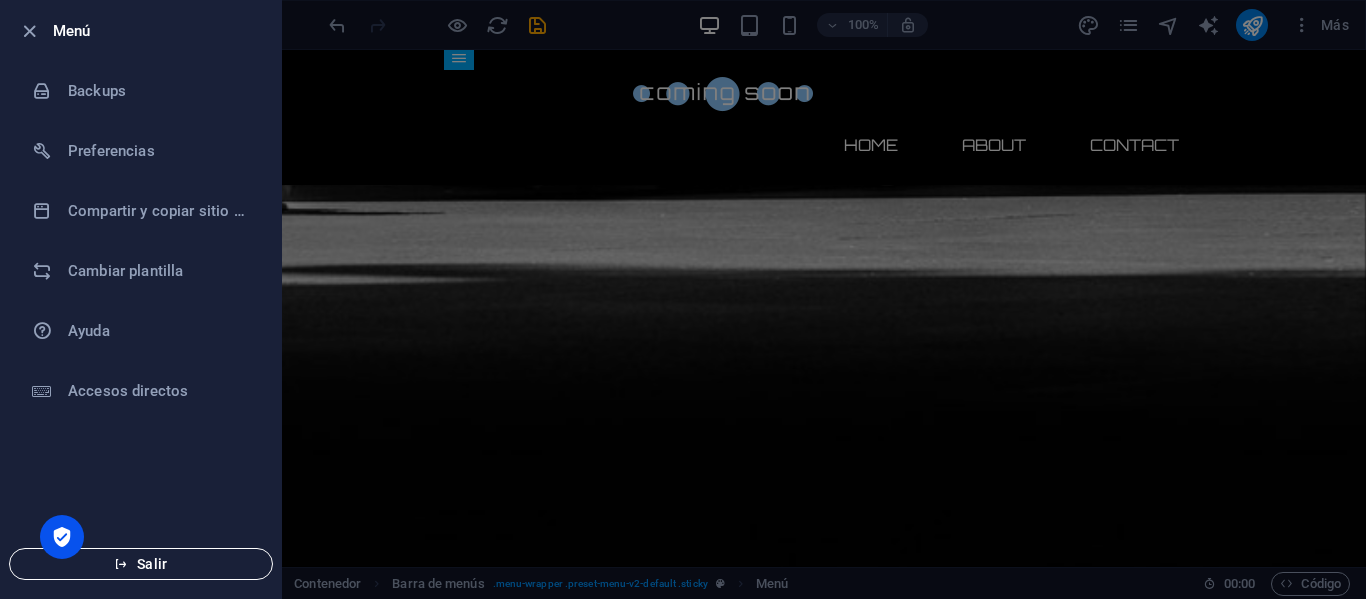 click on "Salir" at bounding box center [141, 564] 